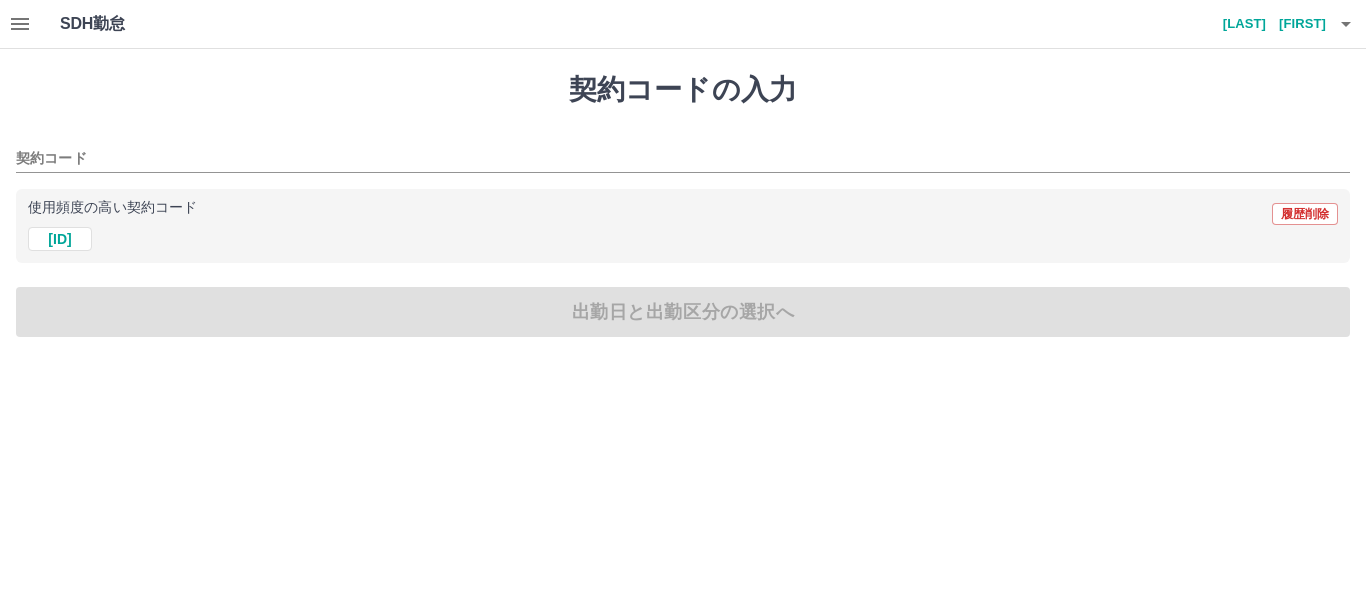 scroll, scrollTop: 0, scrollLeft: 0, axis: both 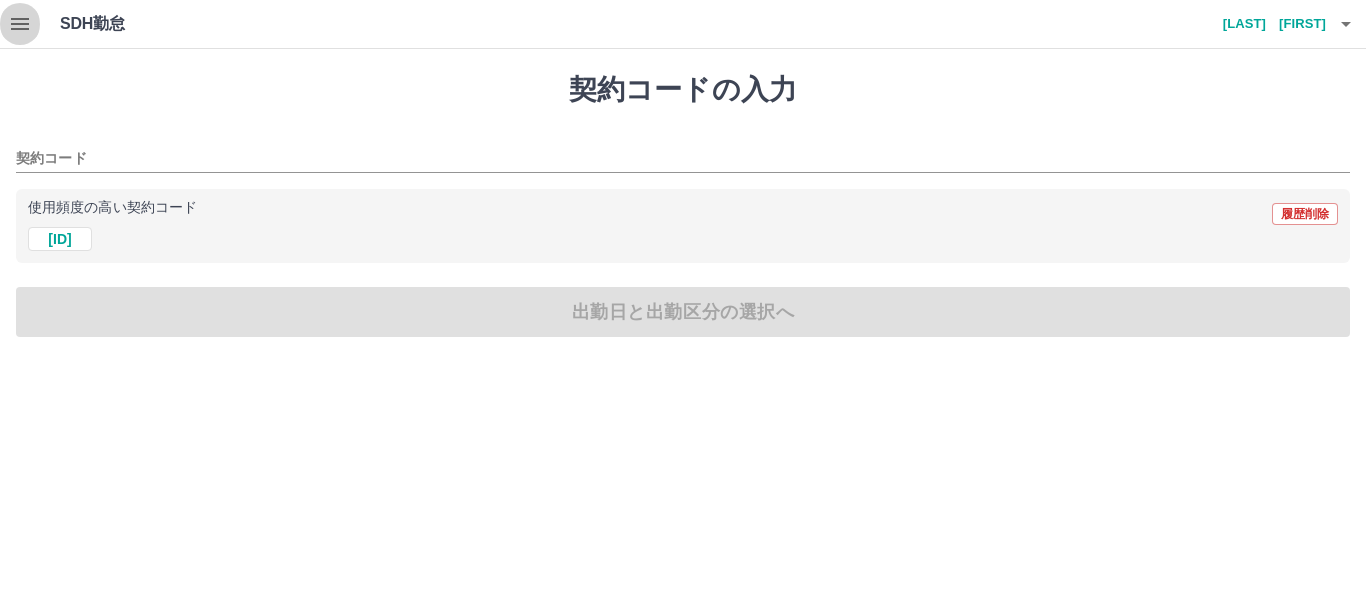 click at bounding box center [20, 24] 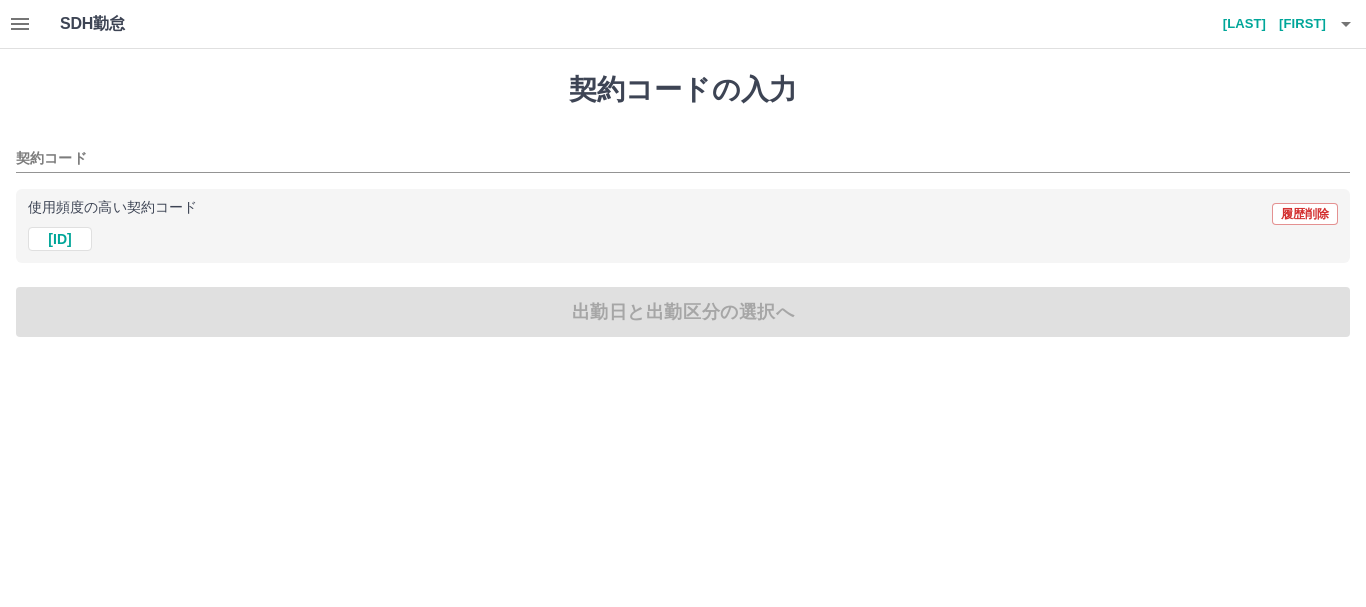 scroll, scrollTop: 0, scrollLeft: 0, axis: both 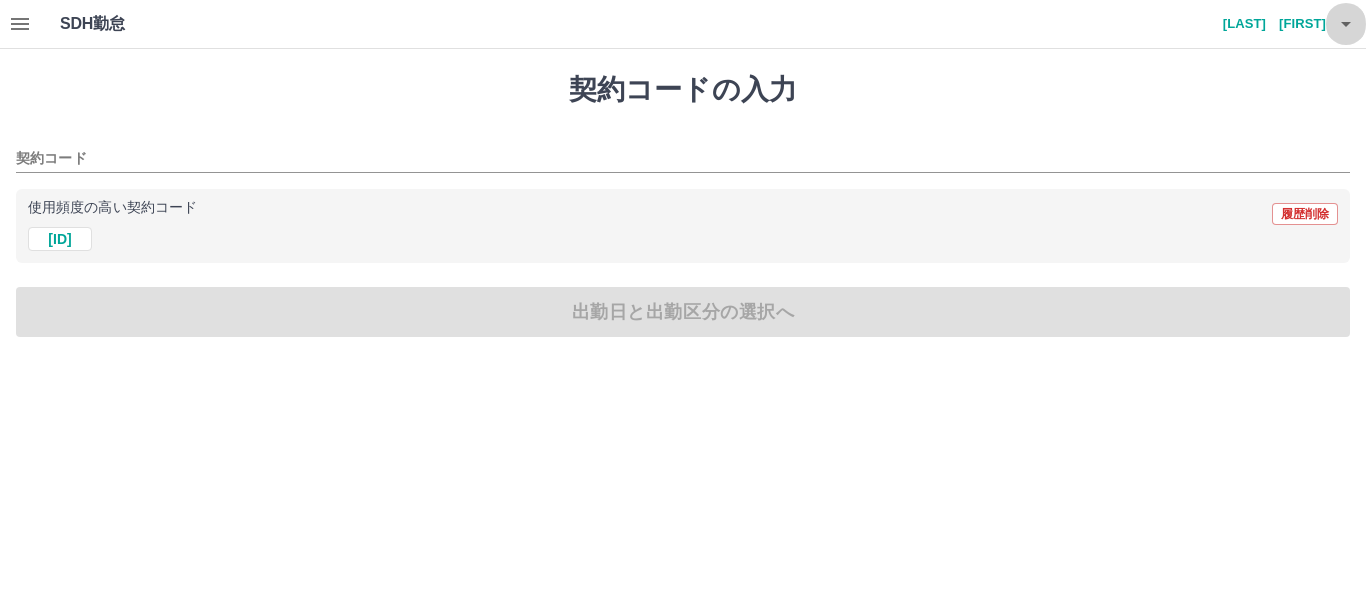 click at bounding box center [1346, 24] 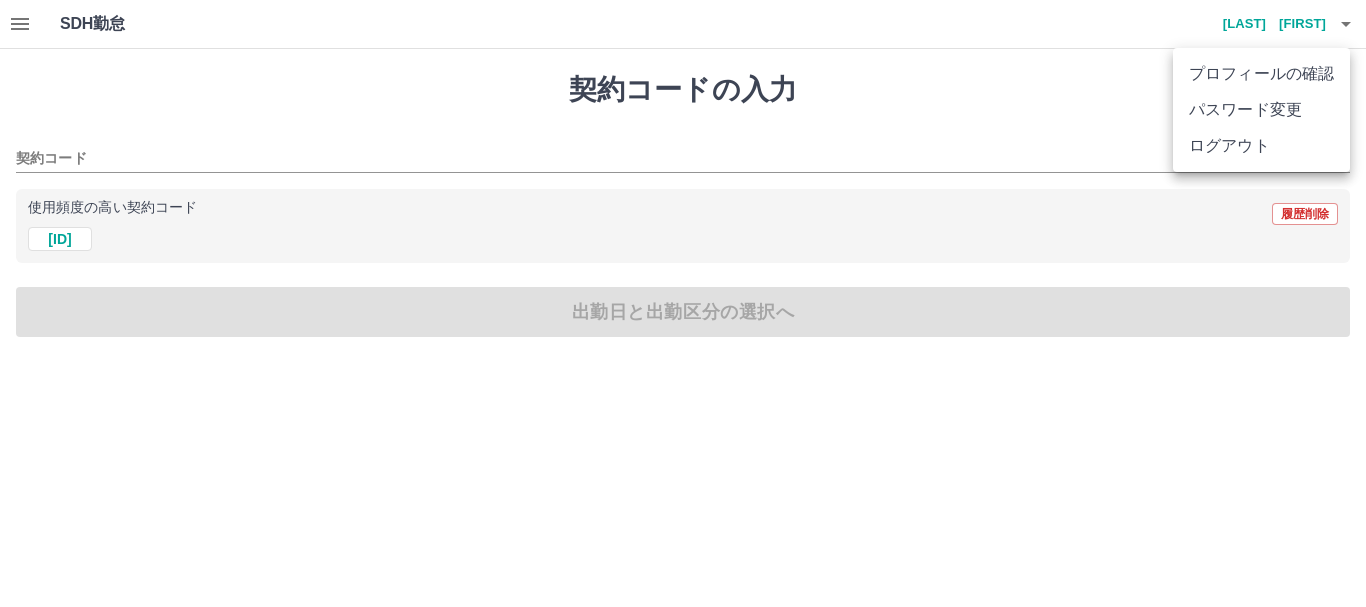 click on "ログアウト" at bounding box center [1261, 146] 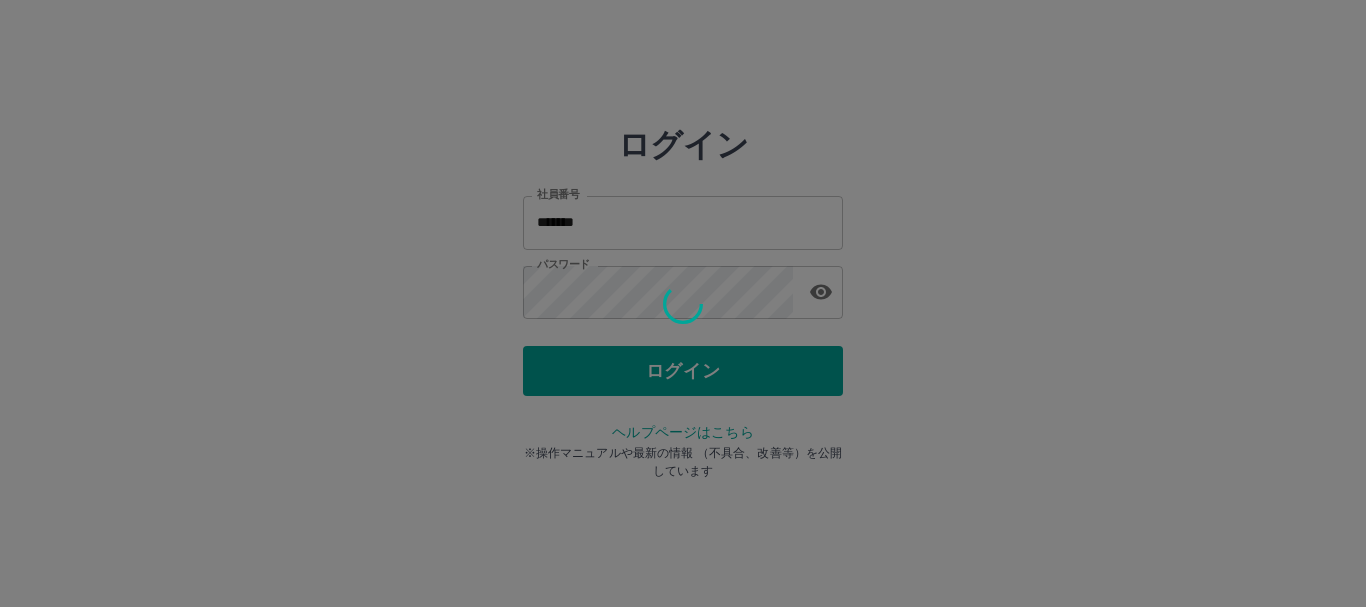 scroll, scrollTop: 0, scrollLeft: 0, axis: both 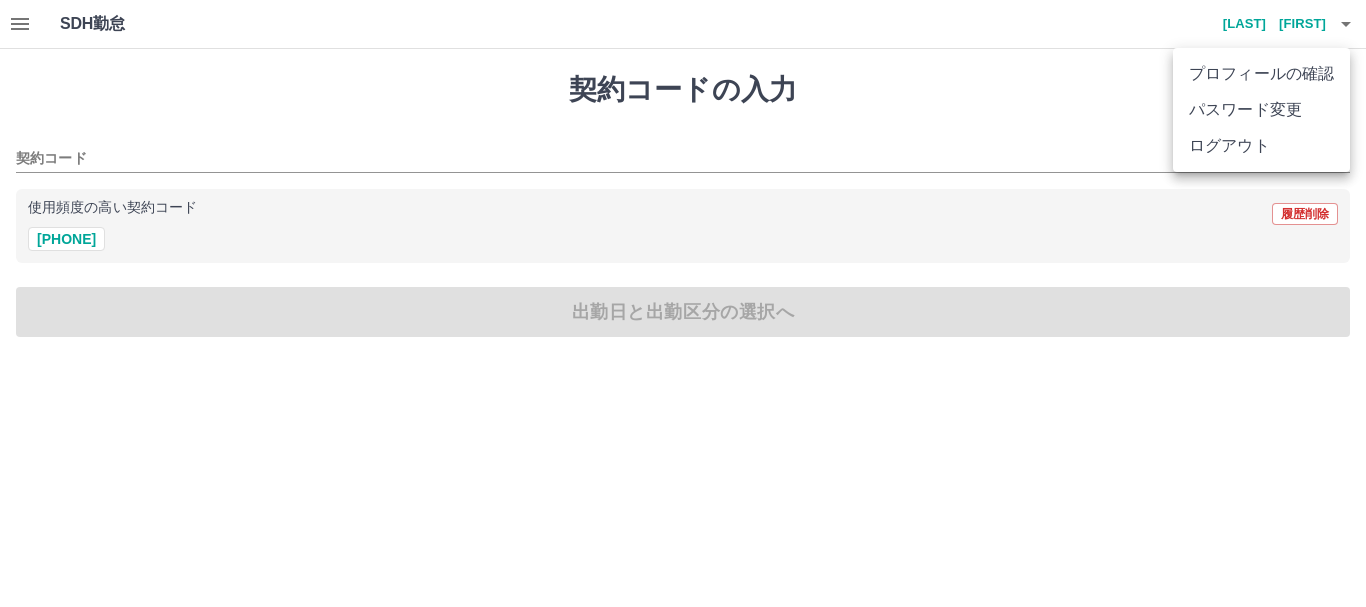 click on "ログアウト" at bounding box center [1261, 146] 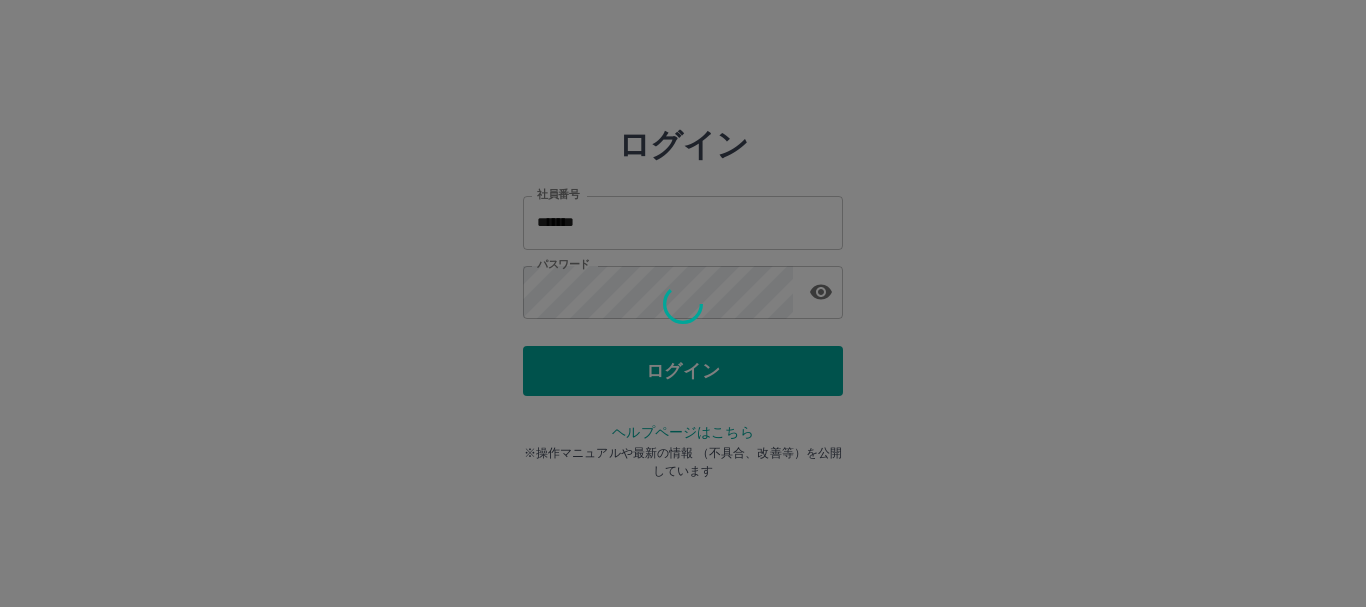 scroll, scrollTop: 0, scrollLeft: 0, axis: both 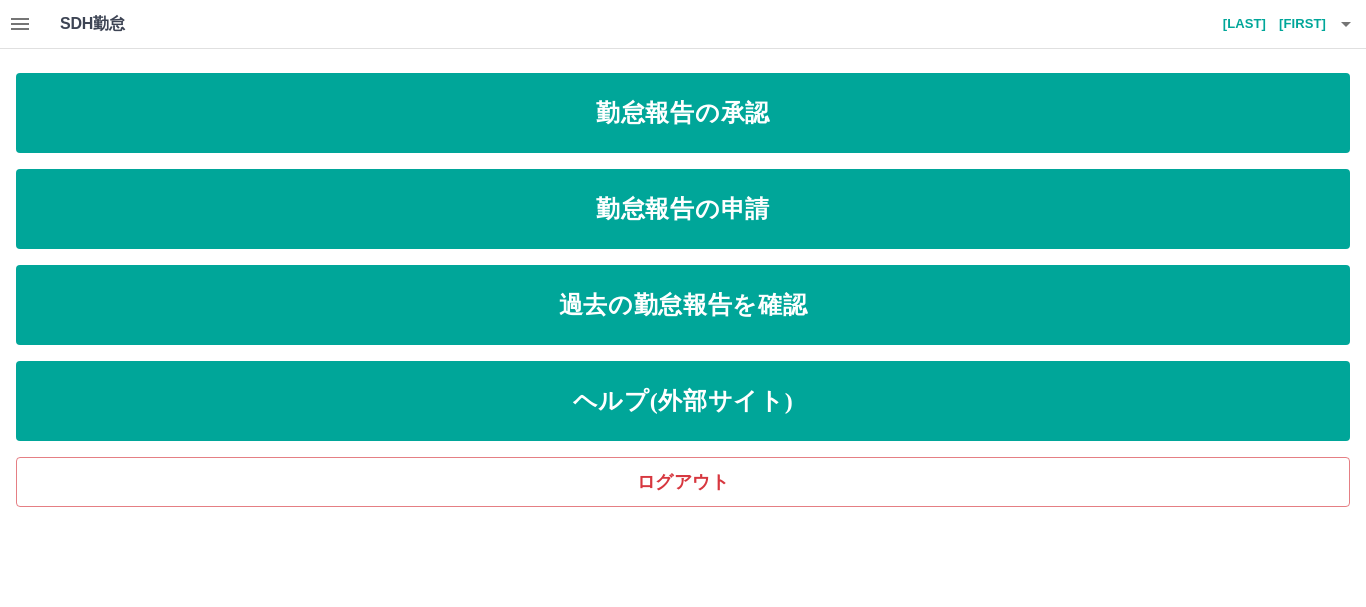 click at bounding box center [1346, 24] 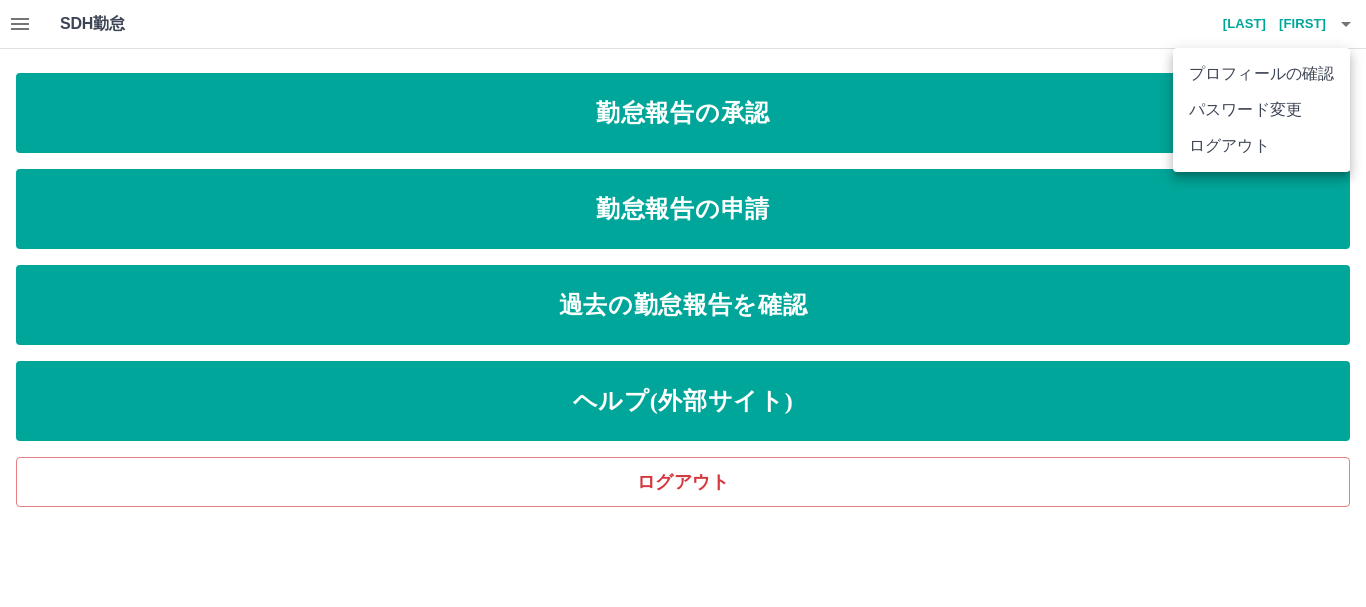 click on "ログアウト" at bounding box center (1261, 146) 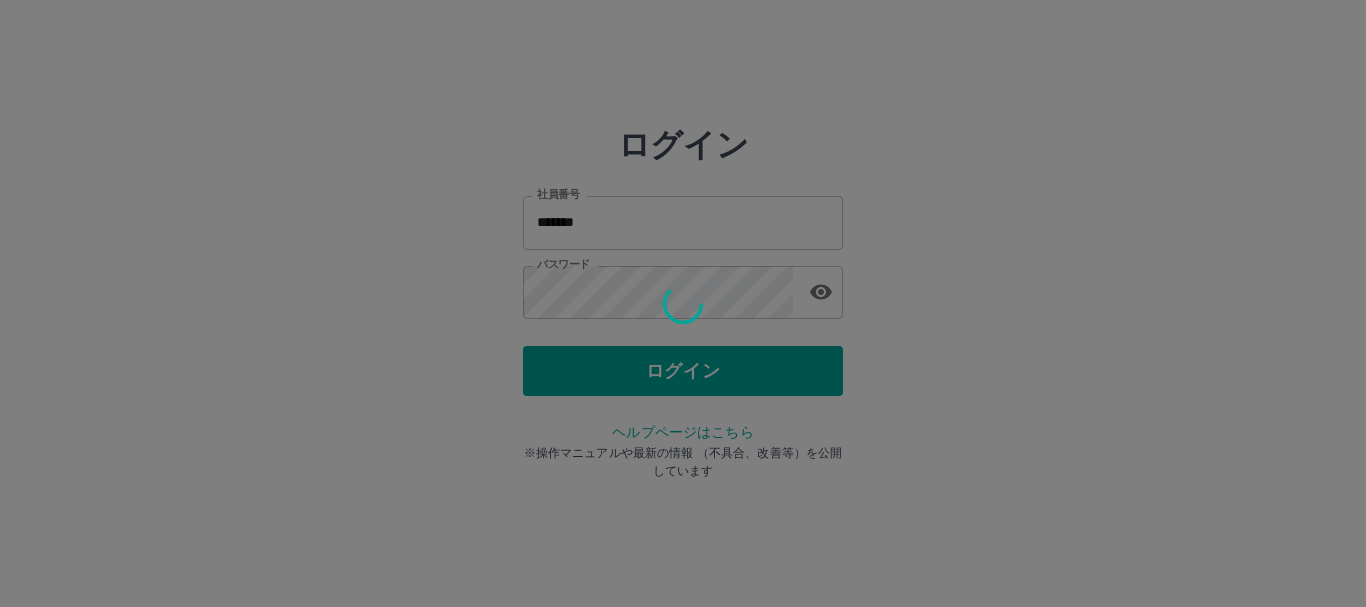 scroll, scrollTop: 0, scrollLeft: 0, axis: both 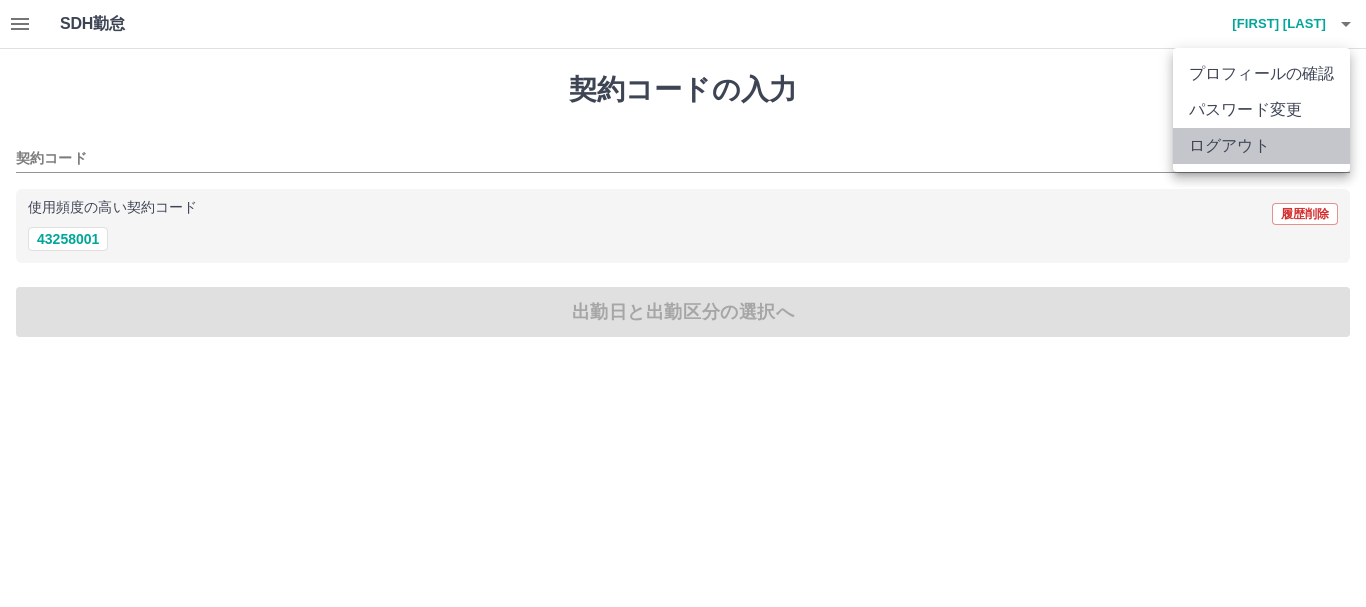 click on "ログアウト" at bounding box center (1261, 146) 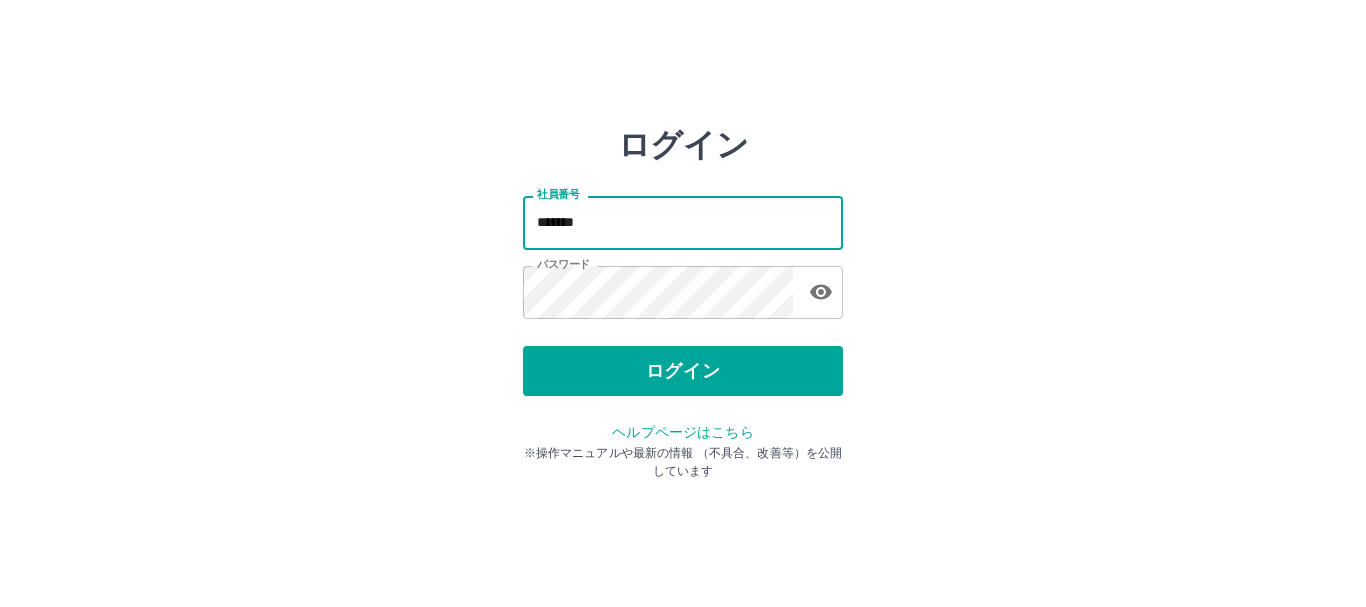 scroll, scrollTop: 0, scrollLeft: 0, axis: both 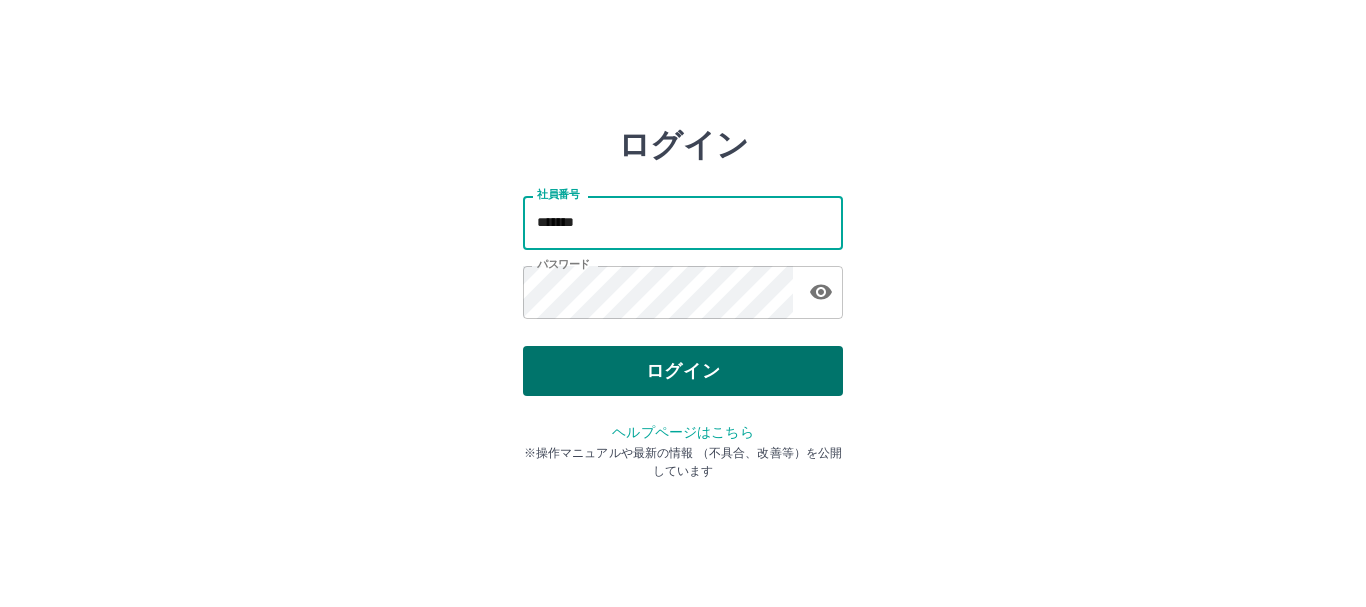 click on "ログイン" at bounding box center (683, 371) 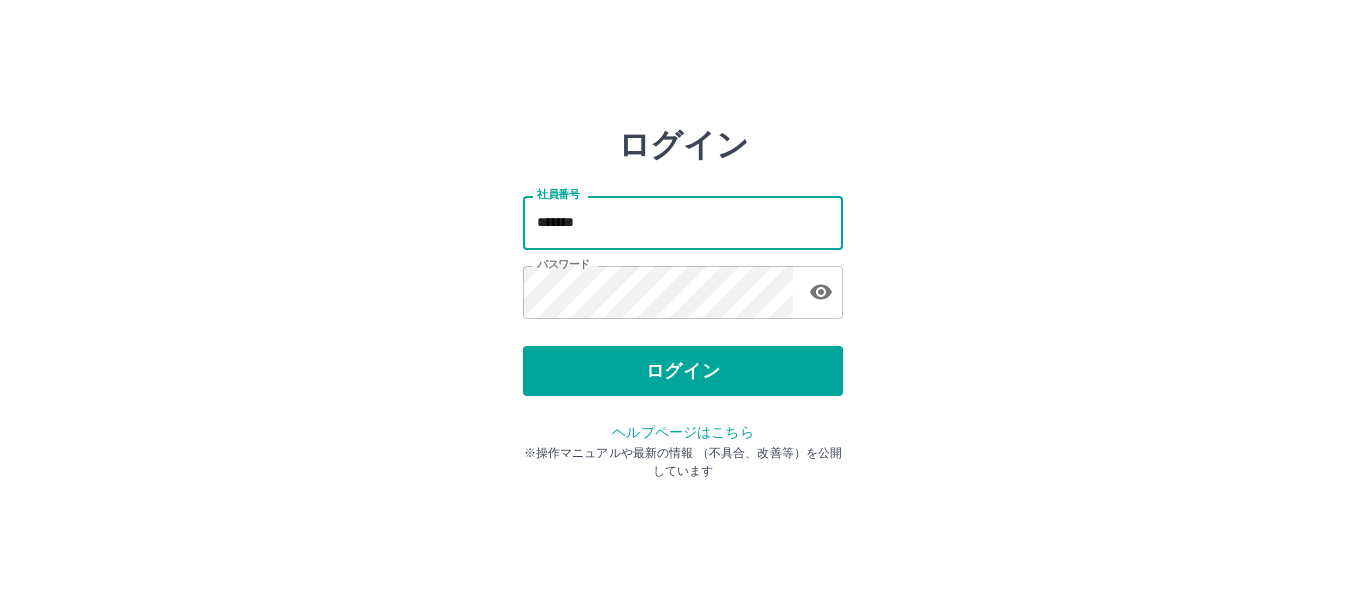scroll, scrollTop: 0, scrollLeft: 0, axis: both 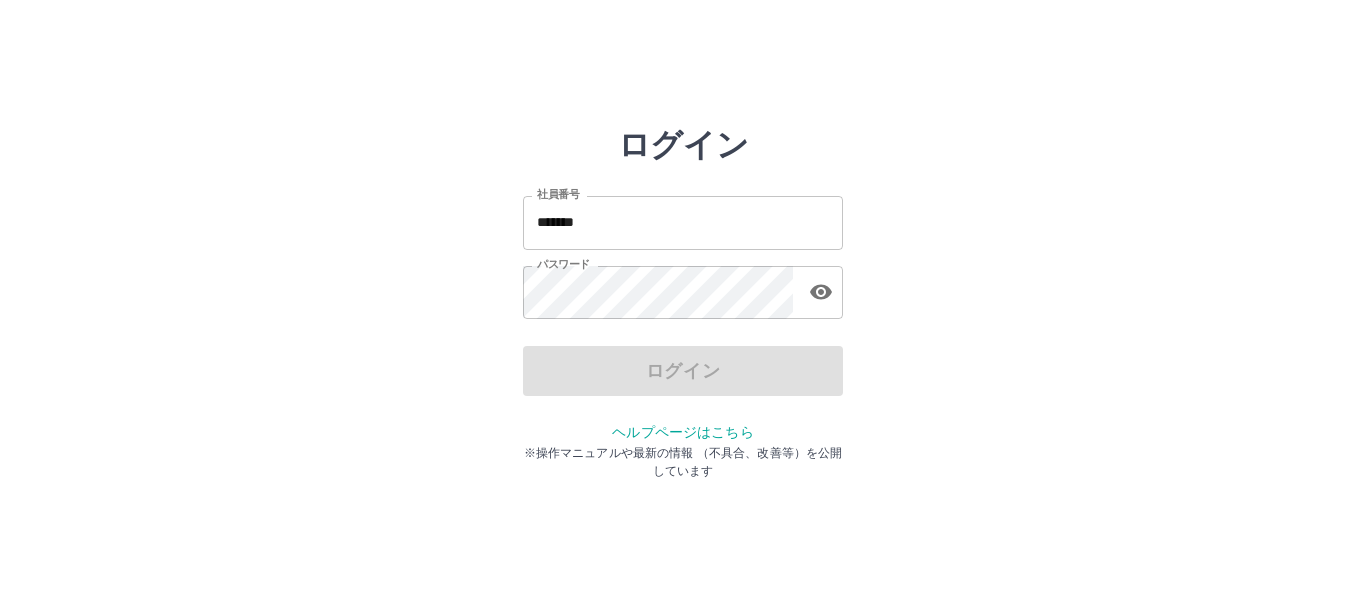 drag, startPoint x: 0, startPoint y: 0, endPoint x: 746, endPoint y: 233, distance: 781.54016 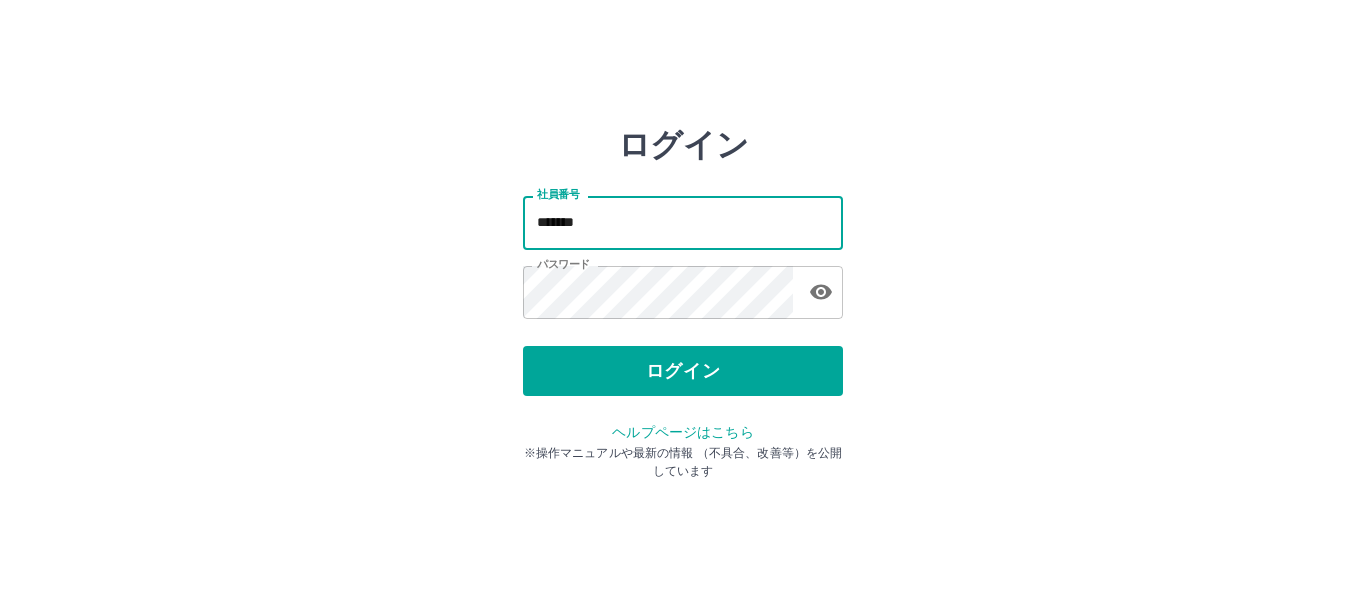 type on "*******" 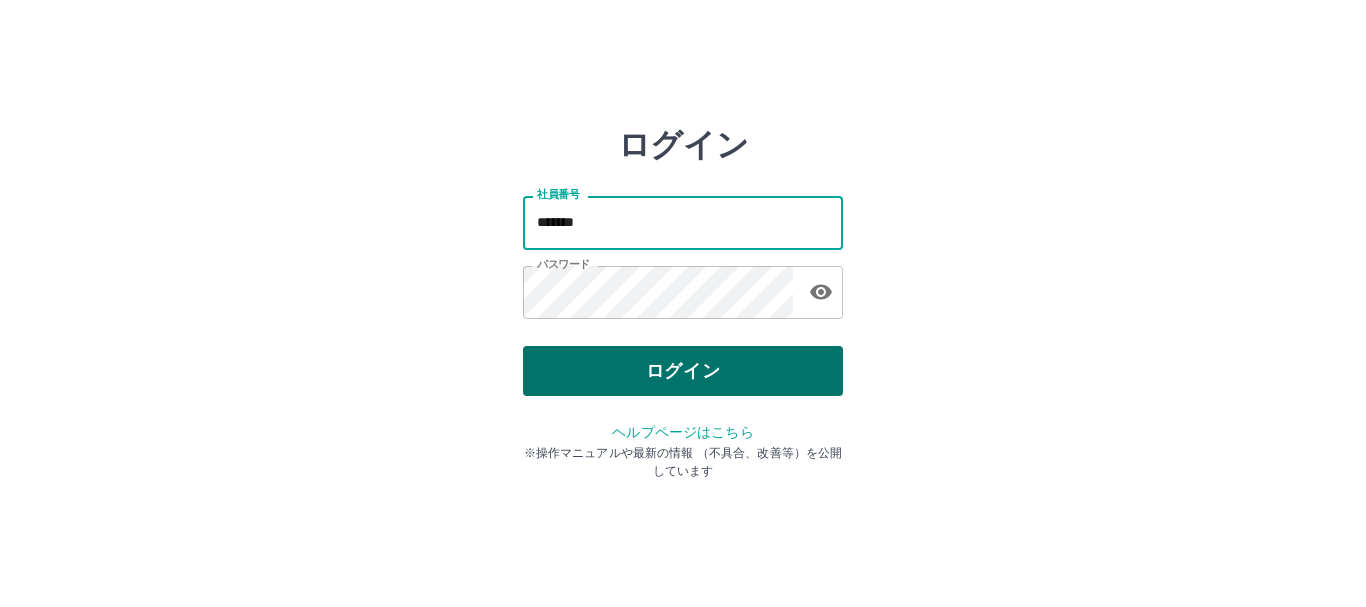 click on "ログイン" at bounding box center (683, 371) 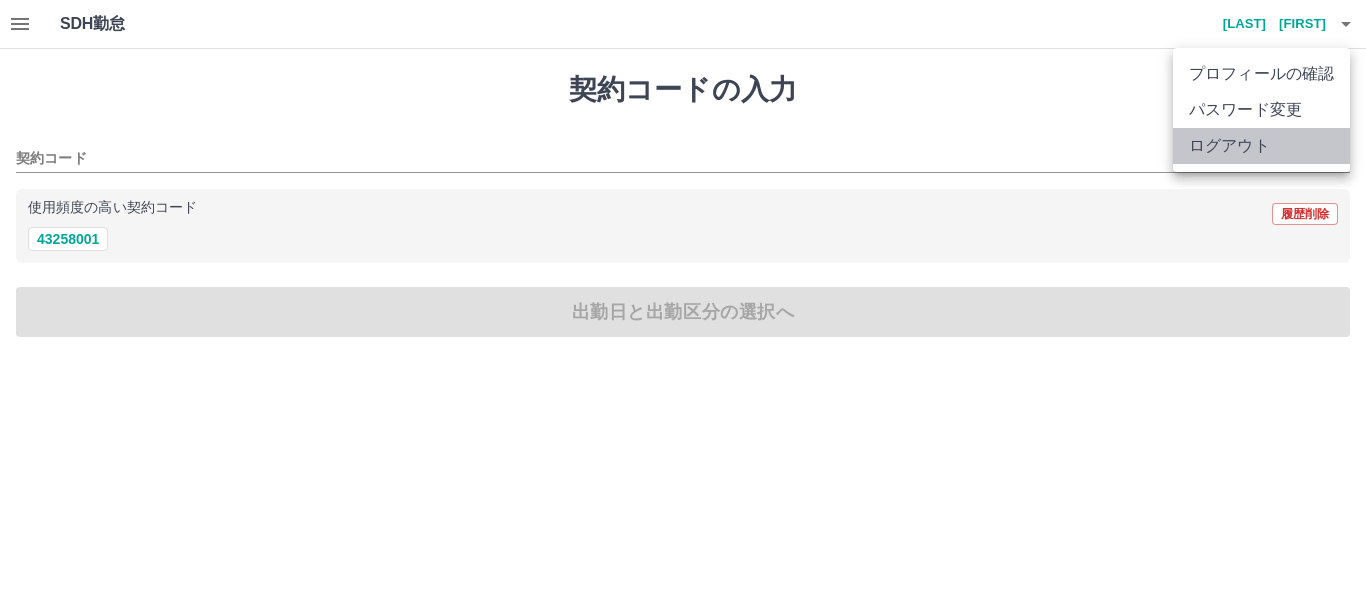 click on "ログアウト" at bounding box center (1261, 146) 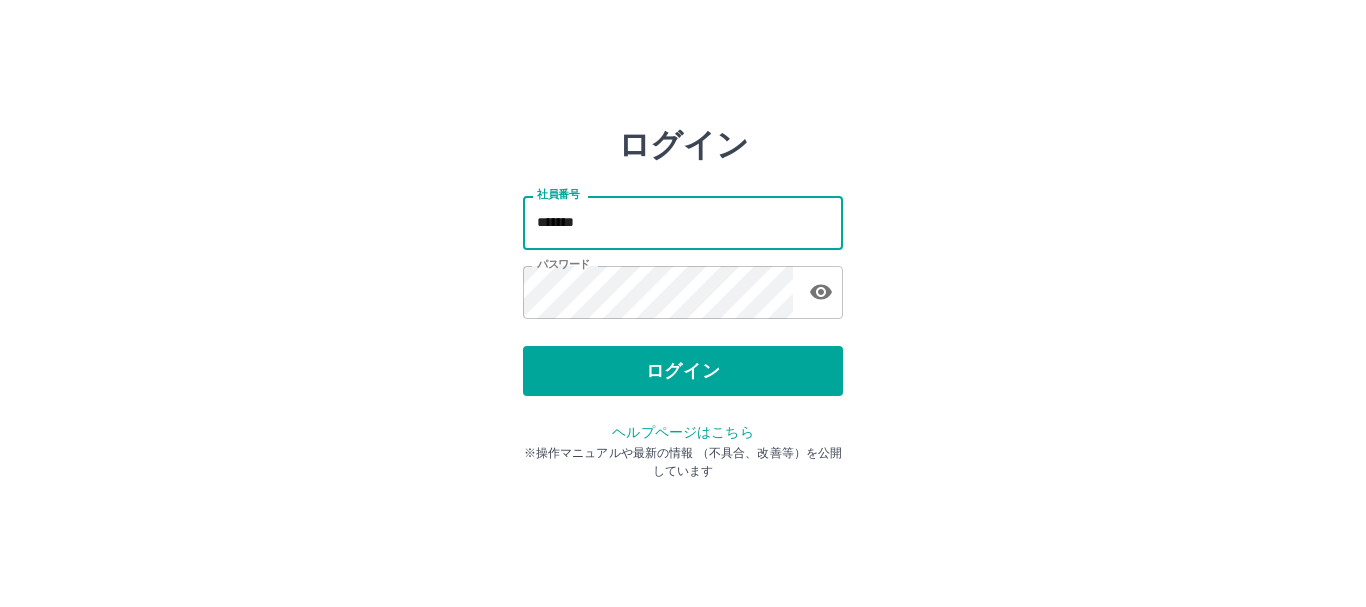 scroll, scrollTop: 0, scrollLeft: 0, axis: both 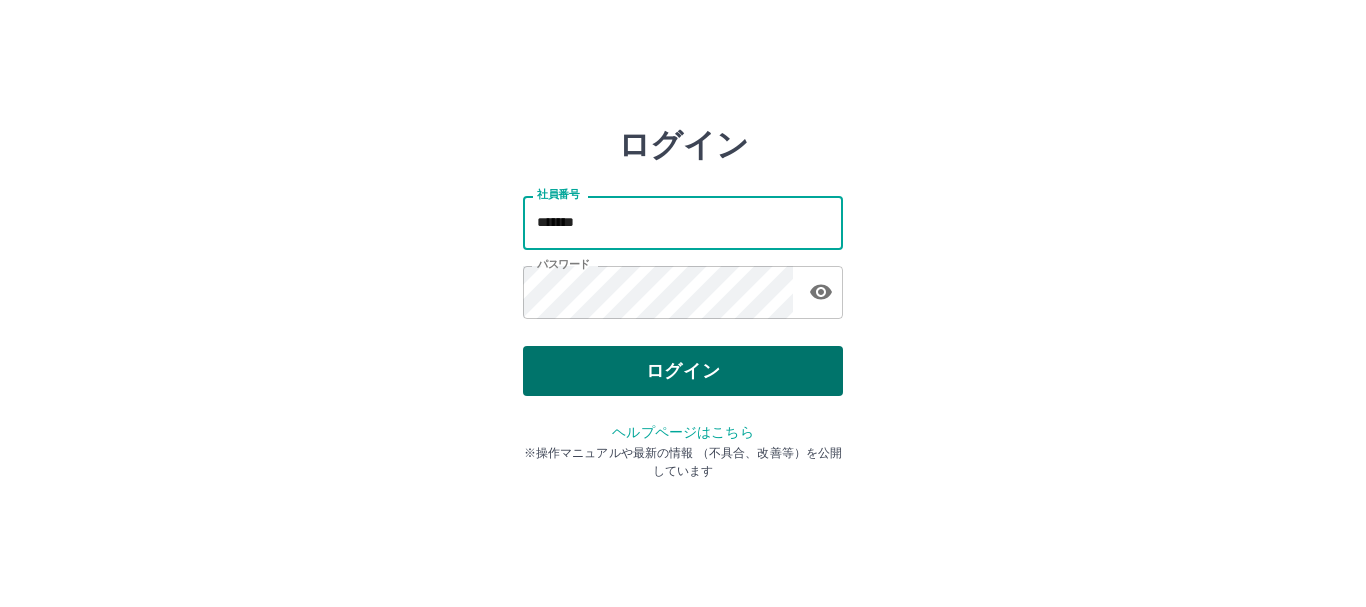 click on "ログイン" at bounding box center (683, 371) 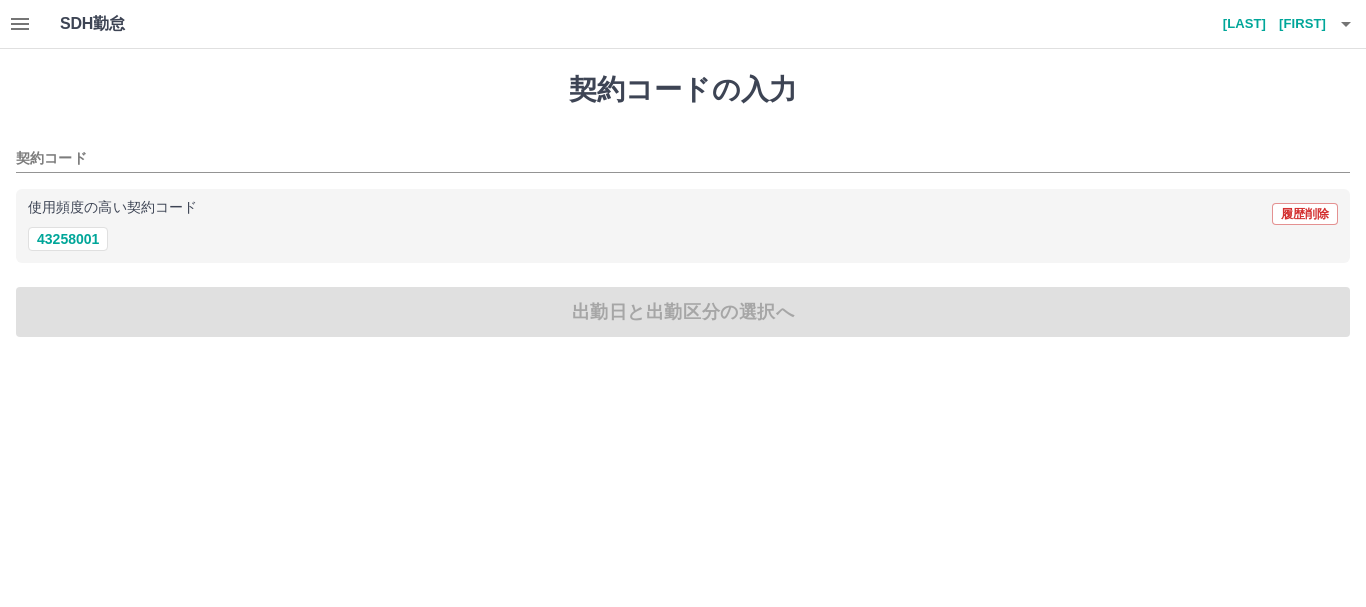scroll, scrollTop: 0, scrollLeft: 0, axis: both 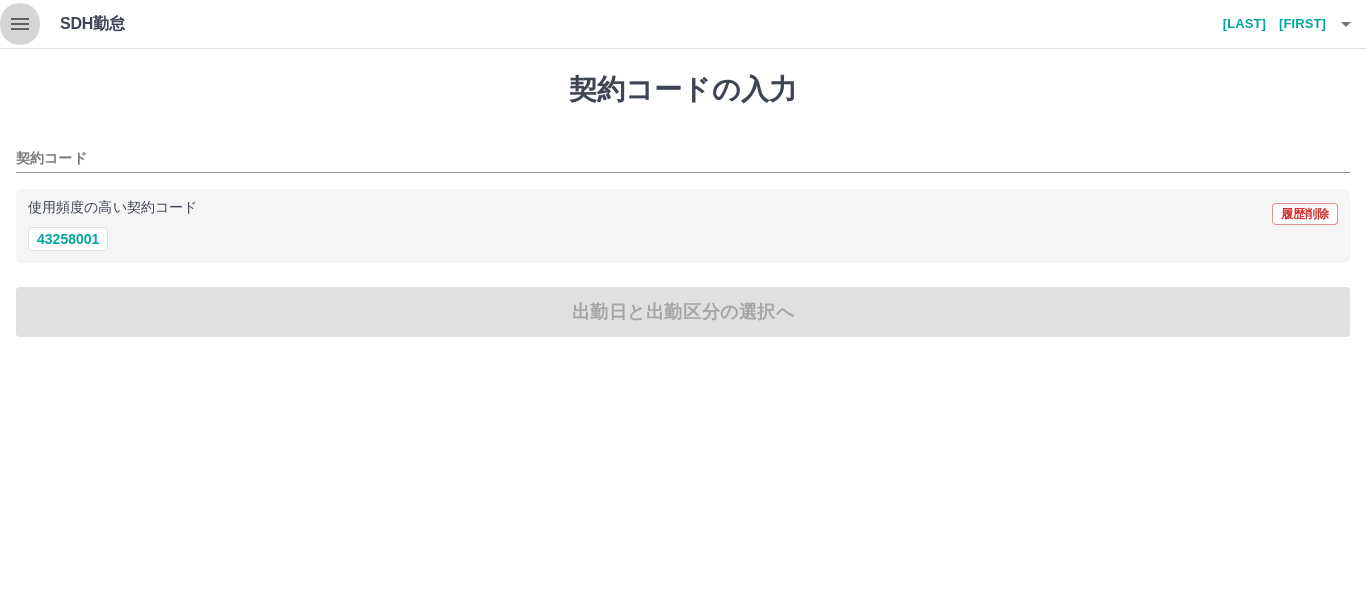 click at bounding box center (20, 24) 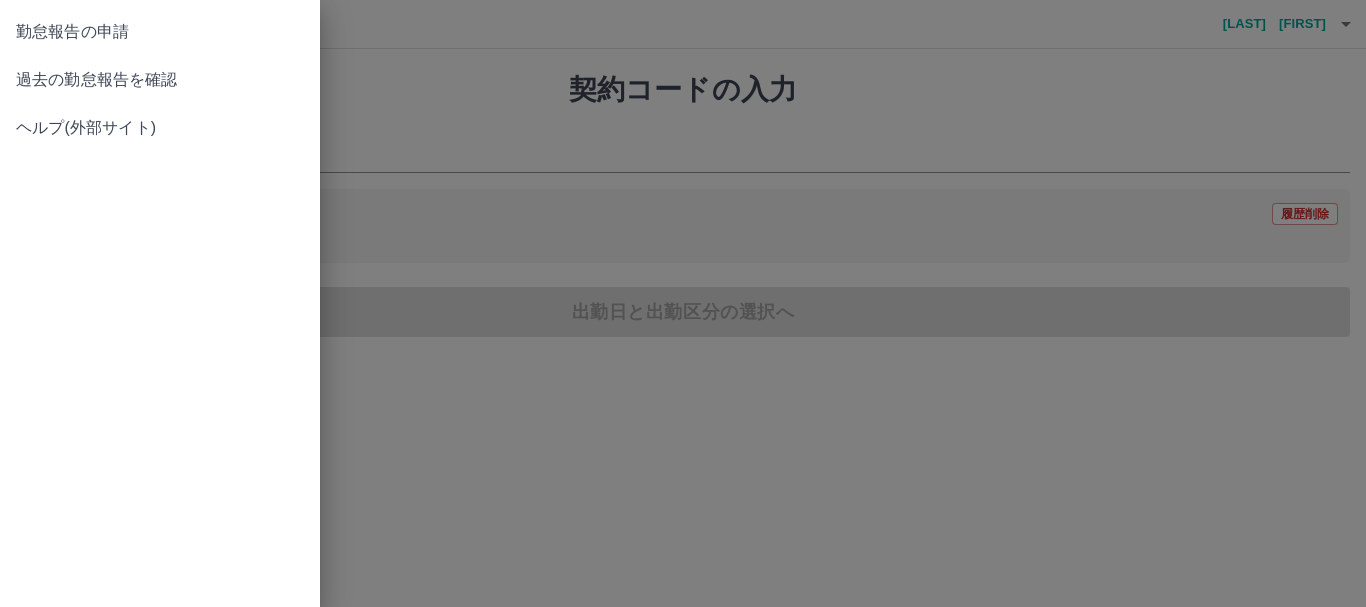 click at bounding box center [683, 303] 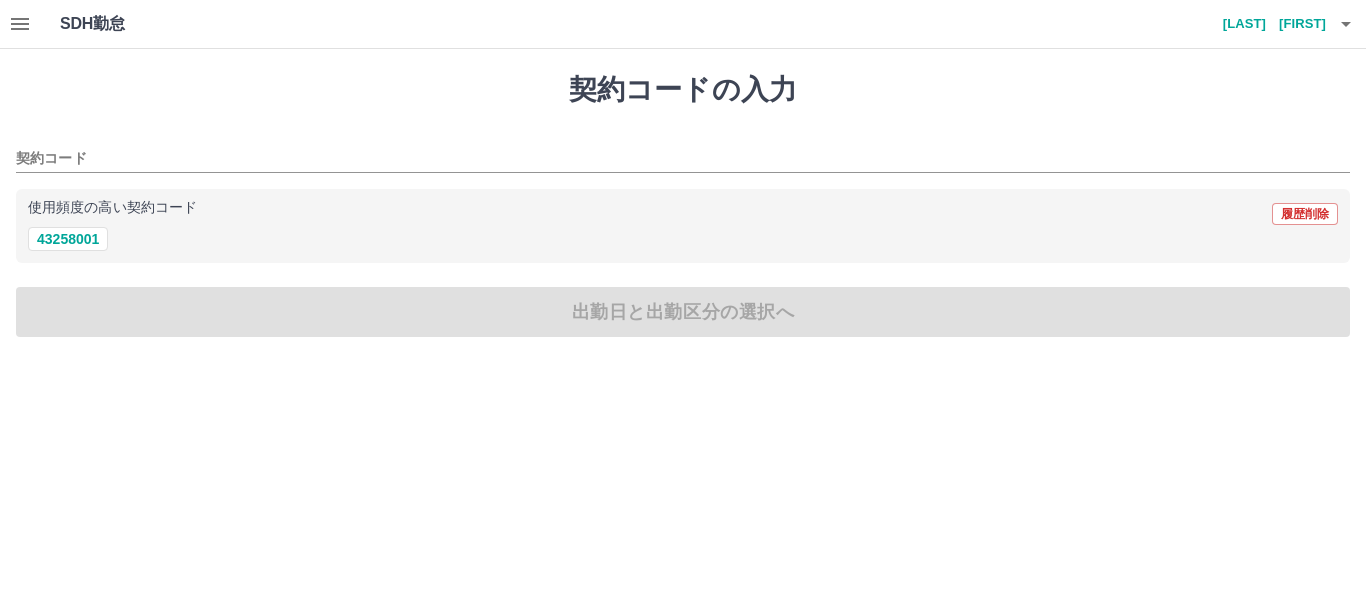 click at bounding box center [1346, 24] 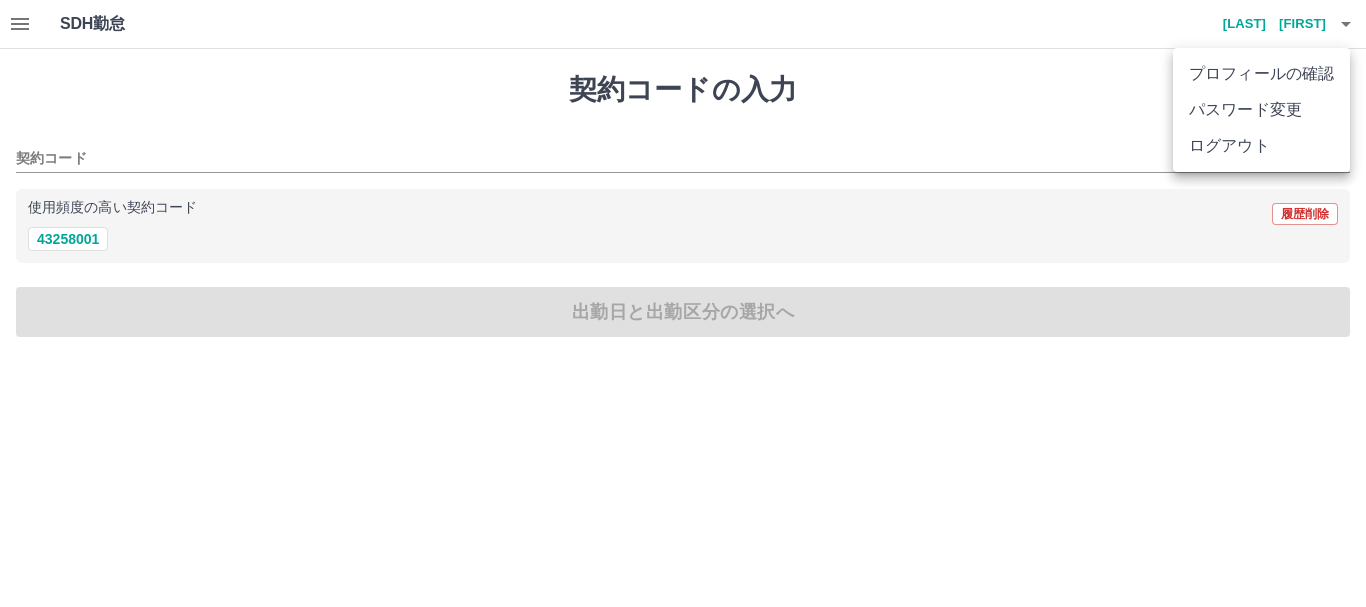 click on "ログアウト" at bounding box center (1261, 146) 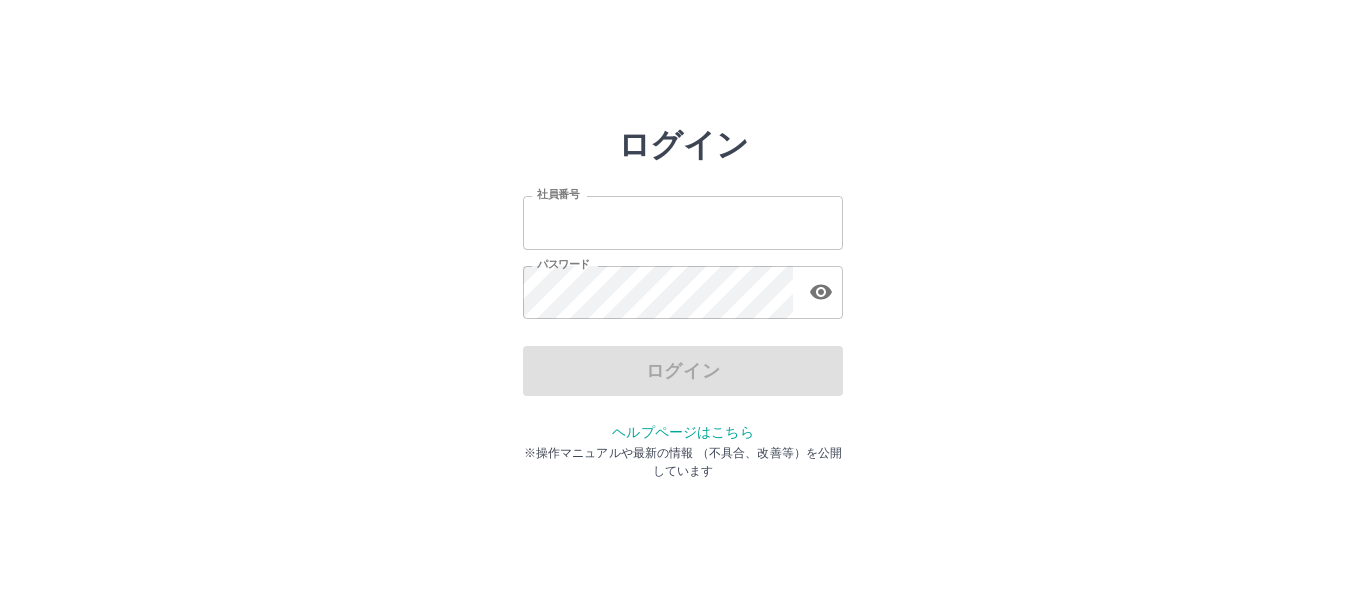 scroll, scrollTop: 0, scrollLeft: 0, axis: both 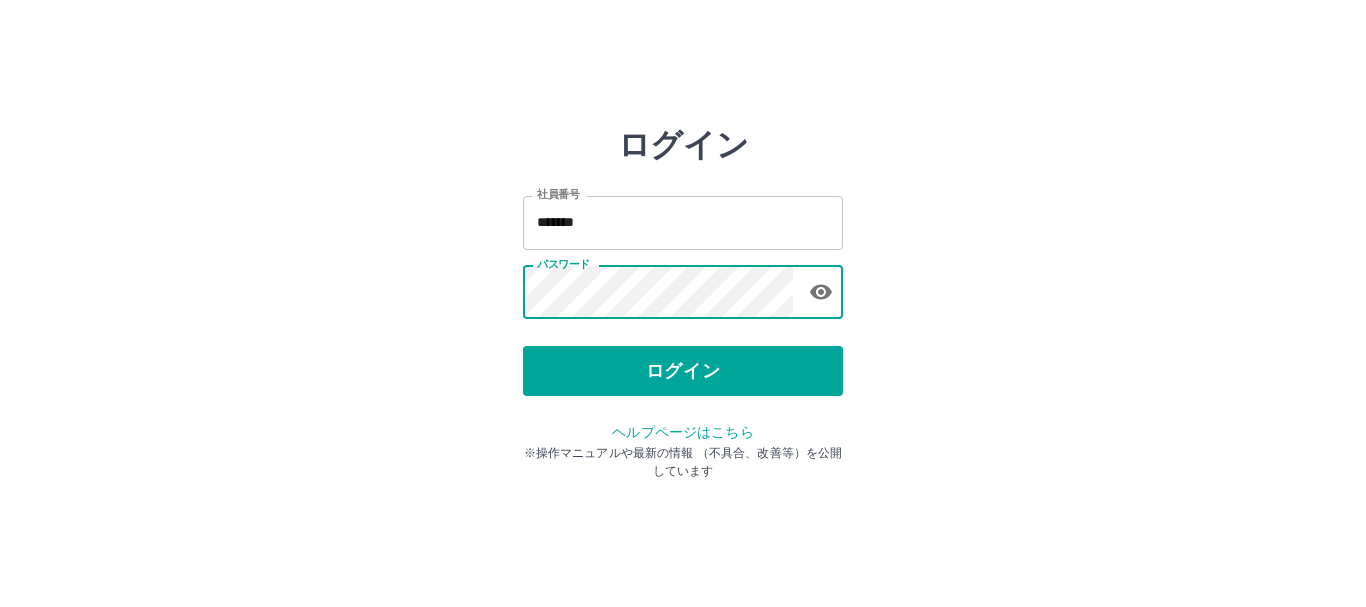 click on "ログイン 社員番号 ******* 社員番号 パスワード パスワード ログイン ヘルプページはこちら ※操作マニュアルや最新の情報 （不具合、改善等）を公開しています" at bounding box center [683, 286] 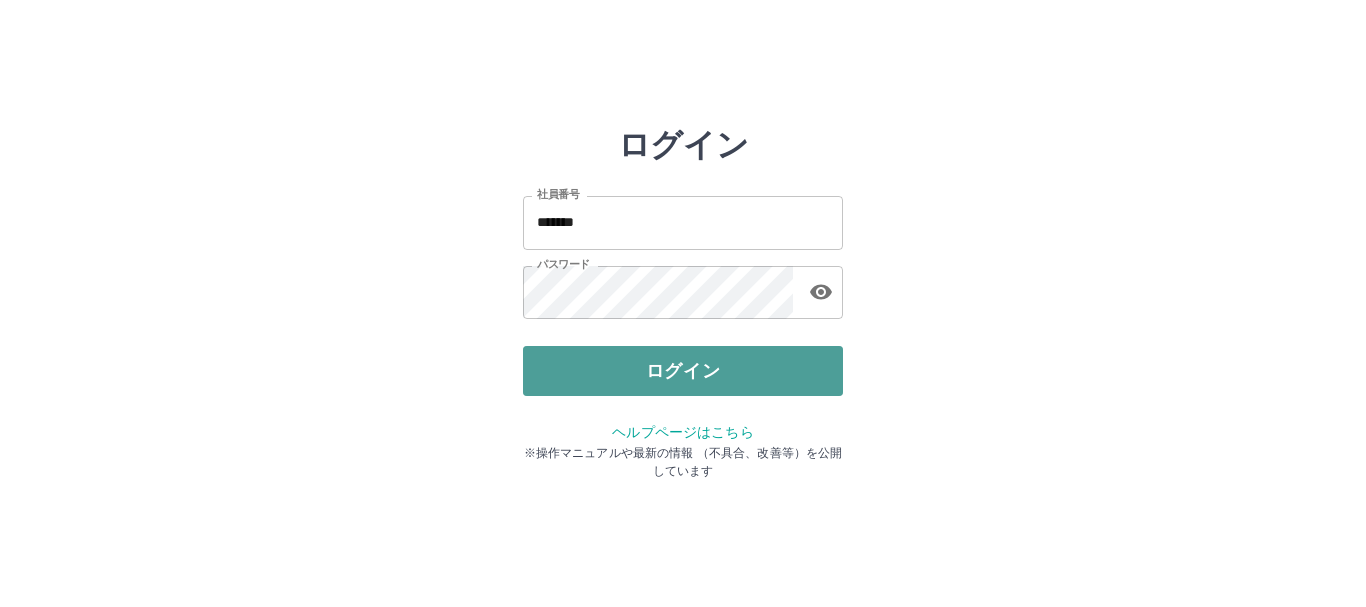 click on "ログイン" at bounding box center (683, 371) 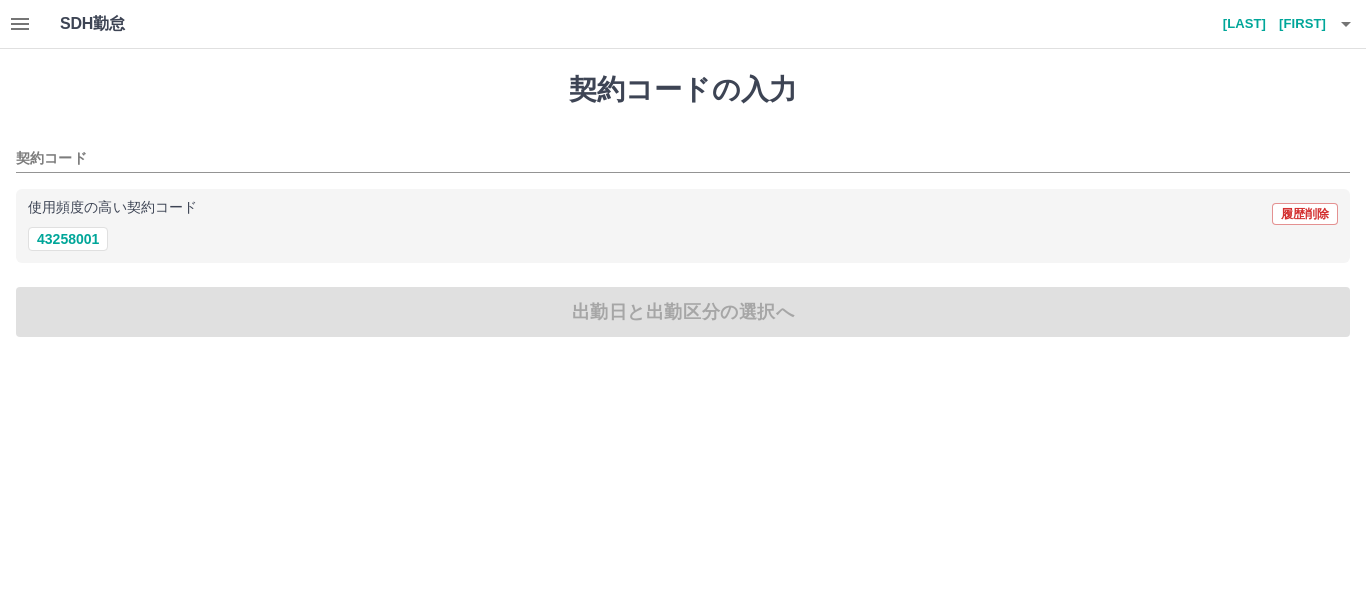scroll, scrollTop: 0, scrollLeft: 0, axis: both 